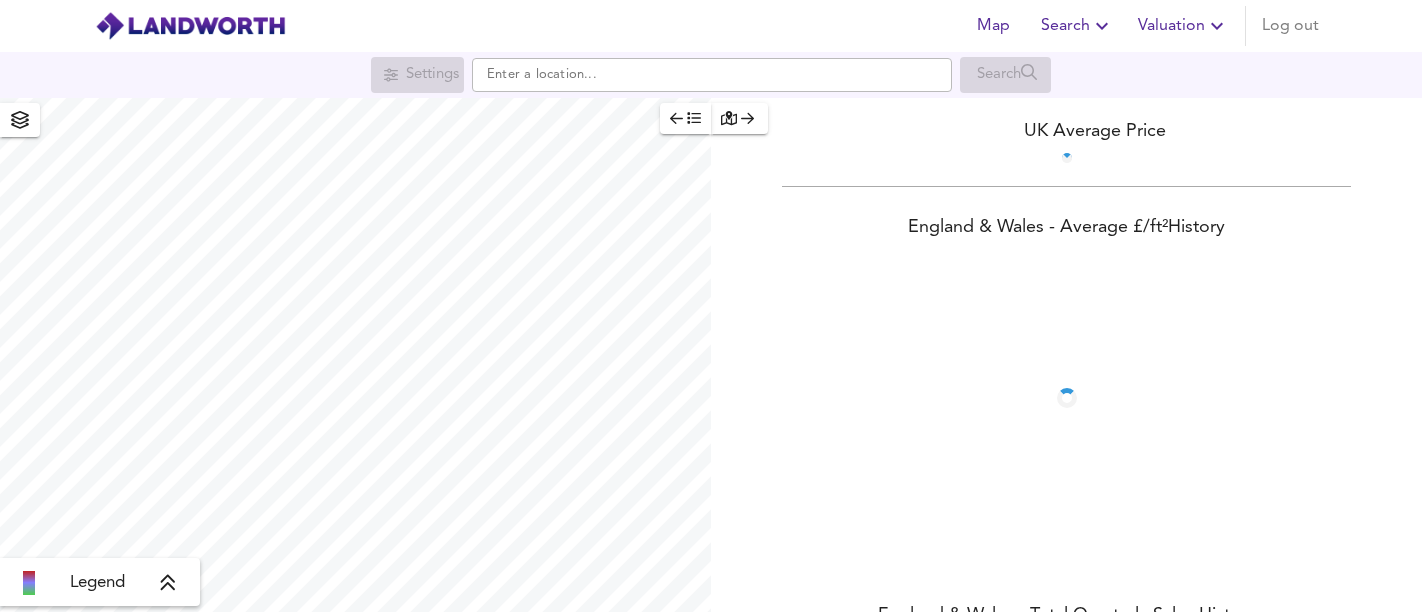 scroll, scrollTop: 0, scrollLeft: 0, axis: both 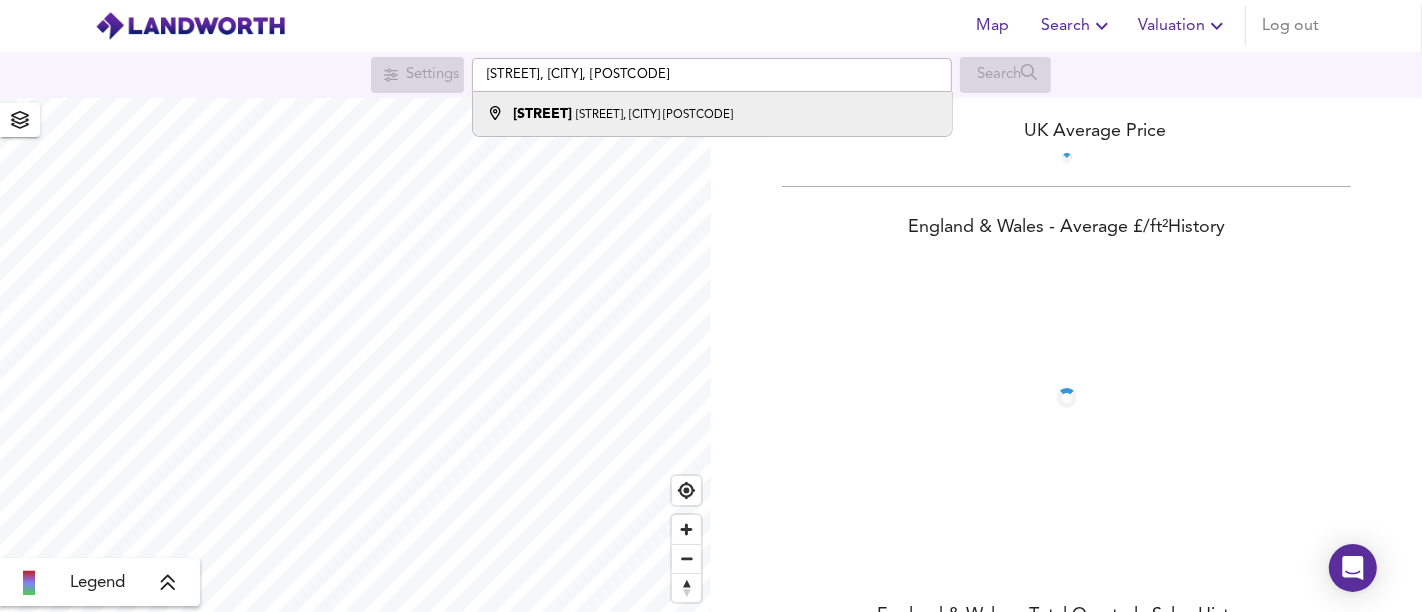 type on "[STREET], [CITY], [POSTCODE]" 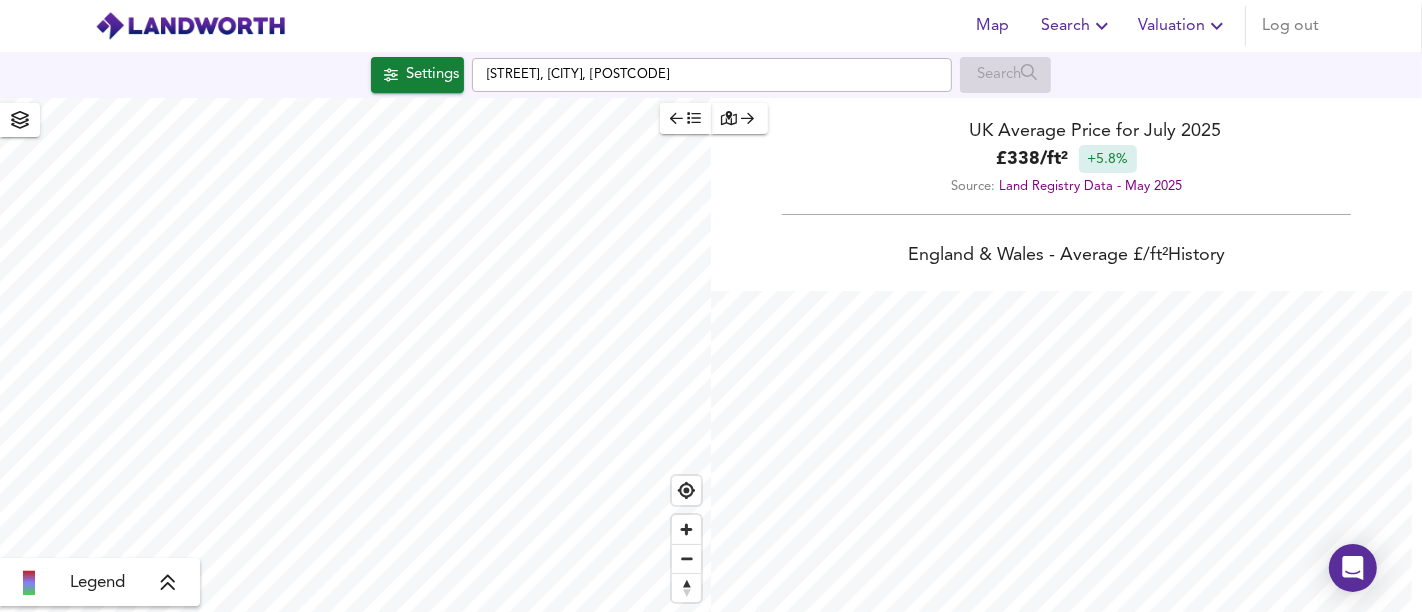 checkbox on "false" 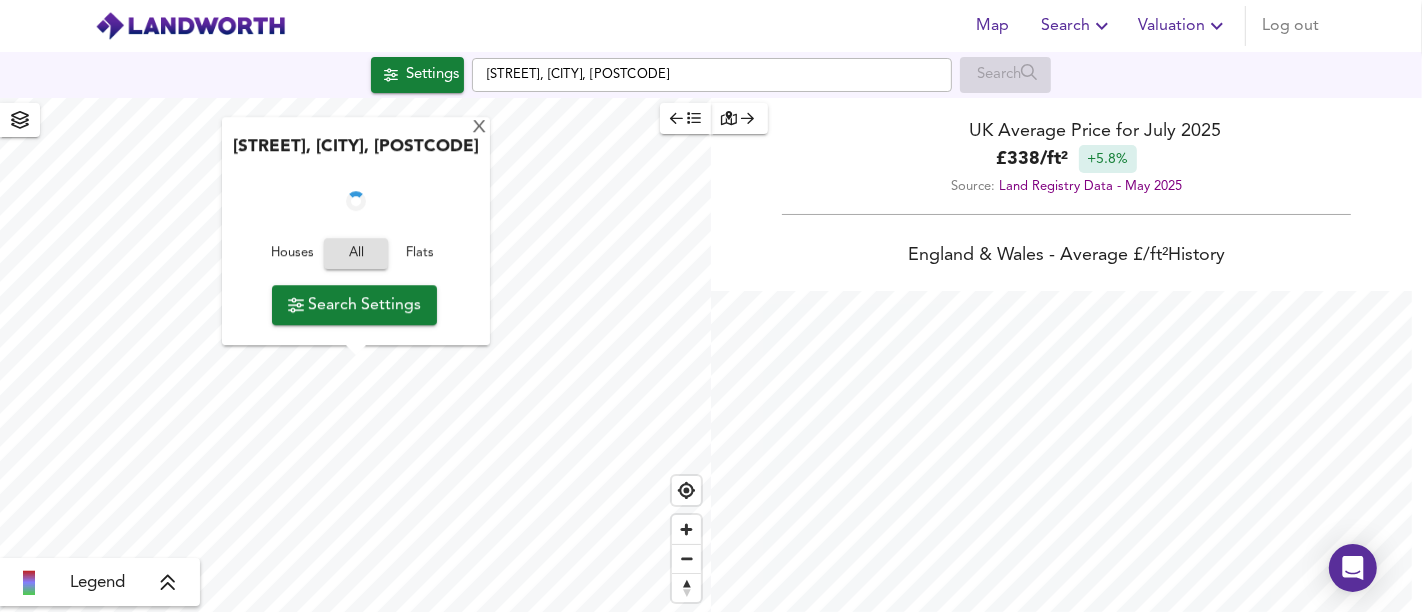 scroll, scrollTop: 999387, scrollLeft: 998577, axis: both 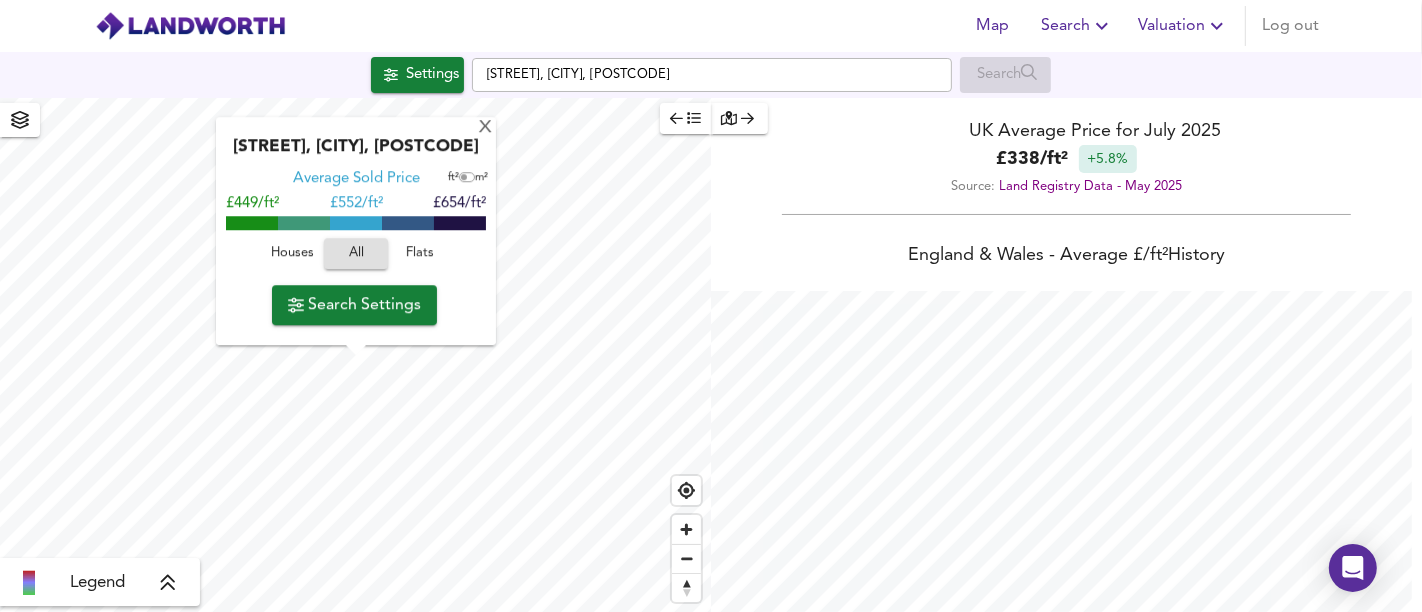 click on "Houses" at bounding box center (292, 254) 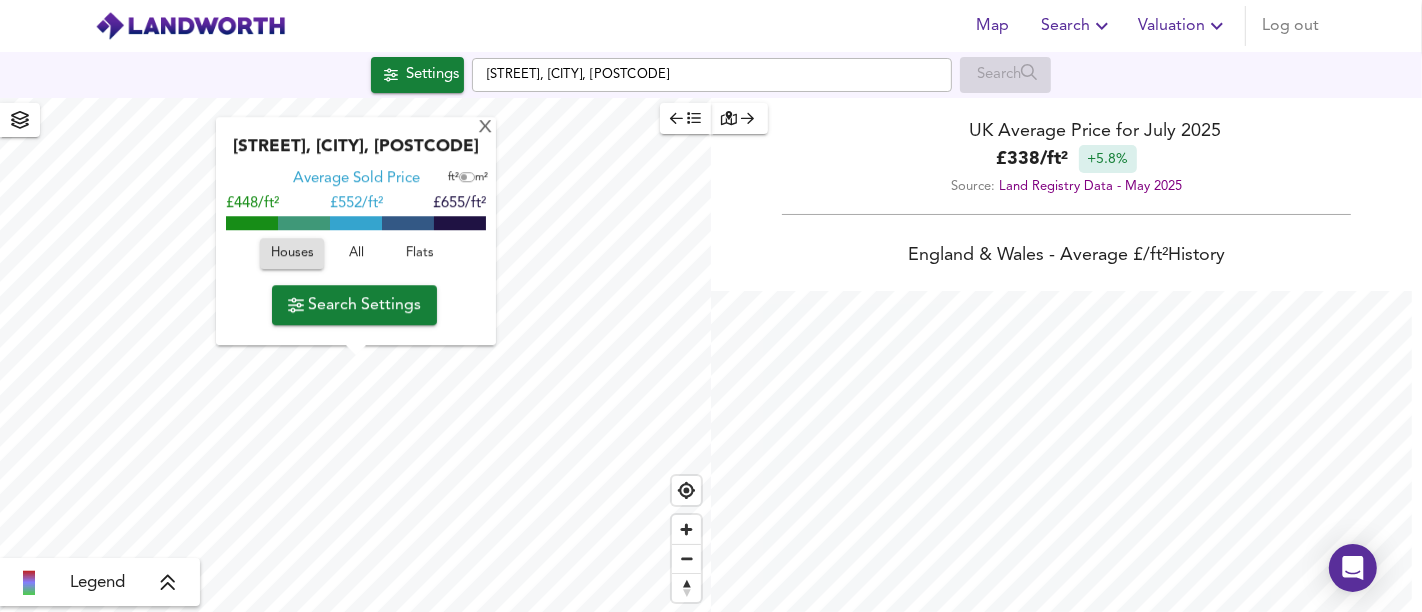 click on "Search Settings" at bounding box center [354, 305] 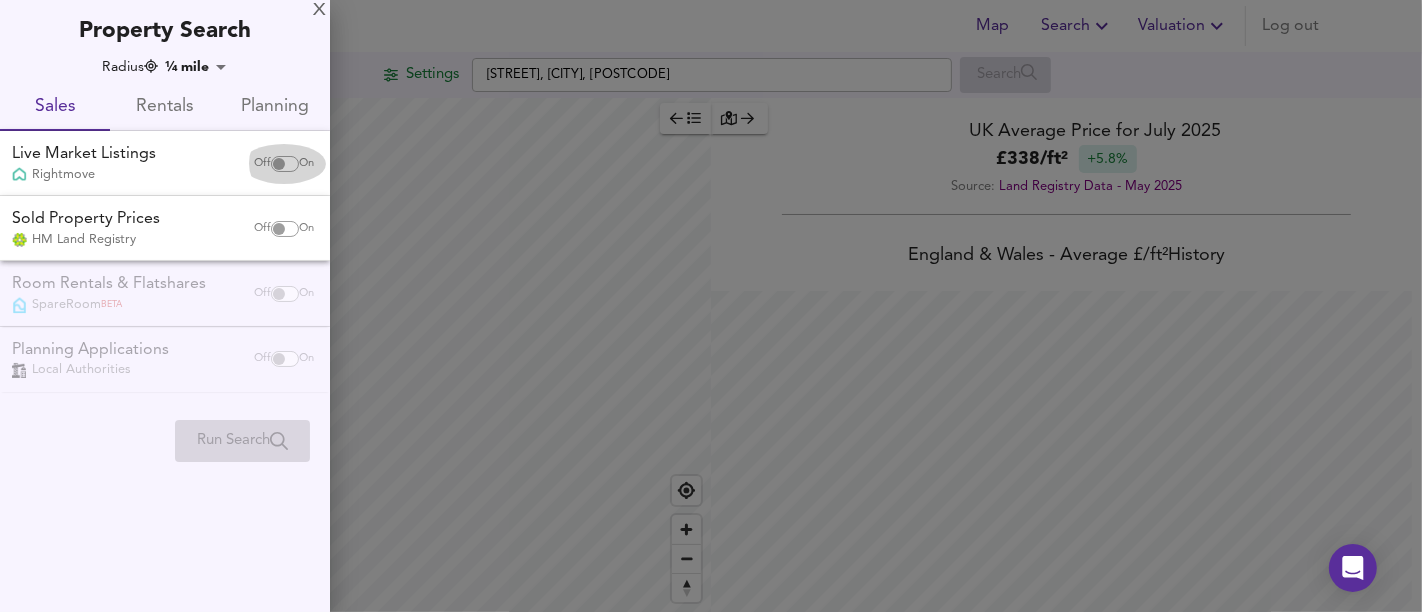 click on "On" at bounding box center [306, 164] 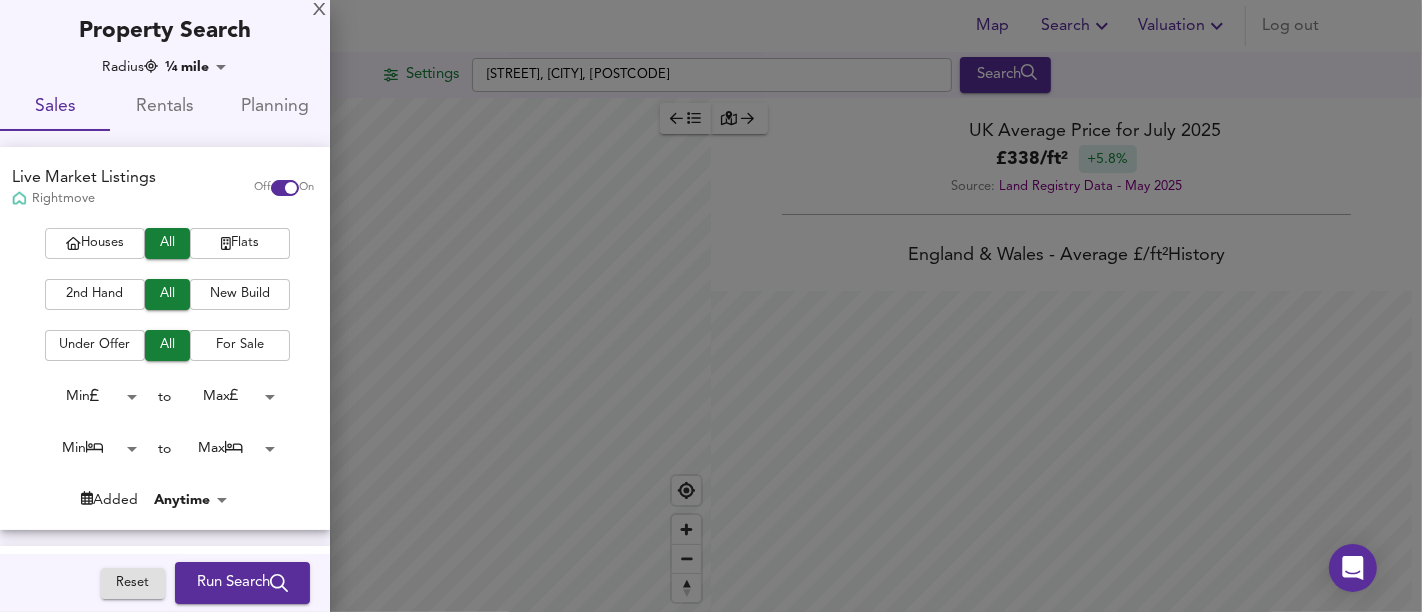 click on "Houses" at bounding box center [95, 243] 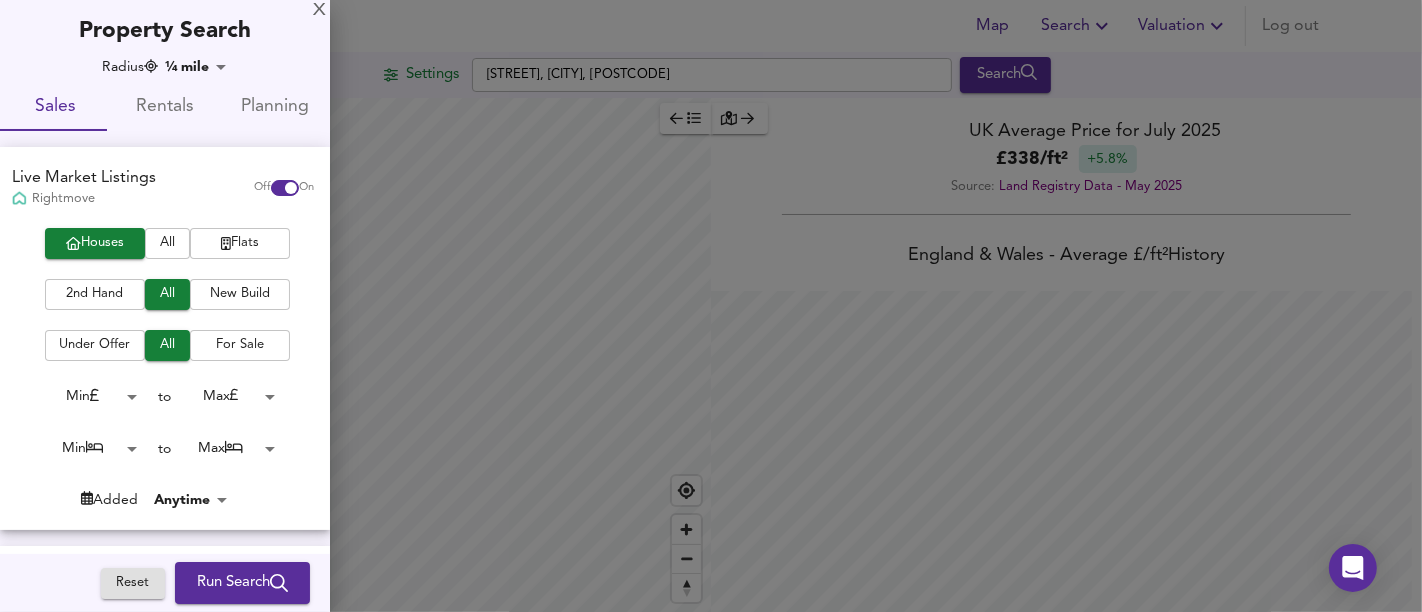 click on "Run Search" at bounding box center (242, 583) 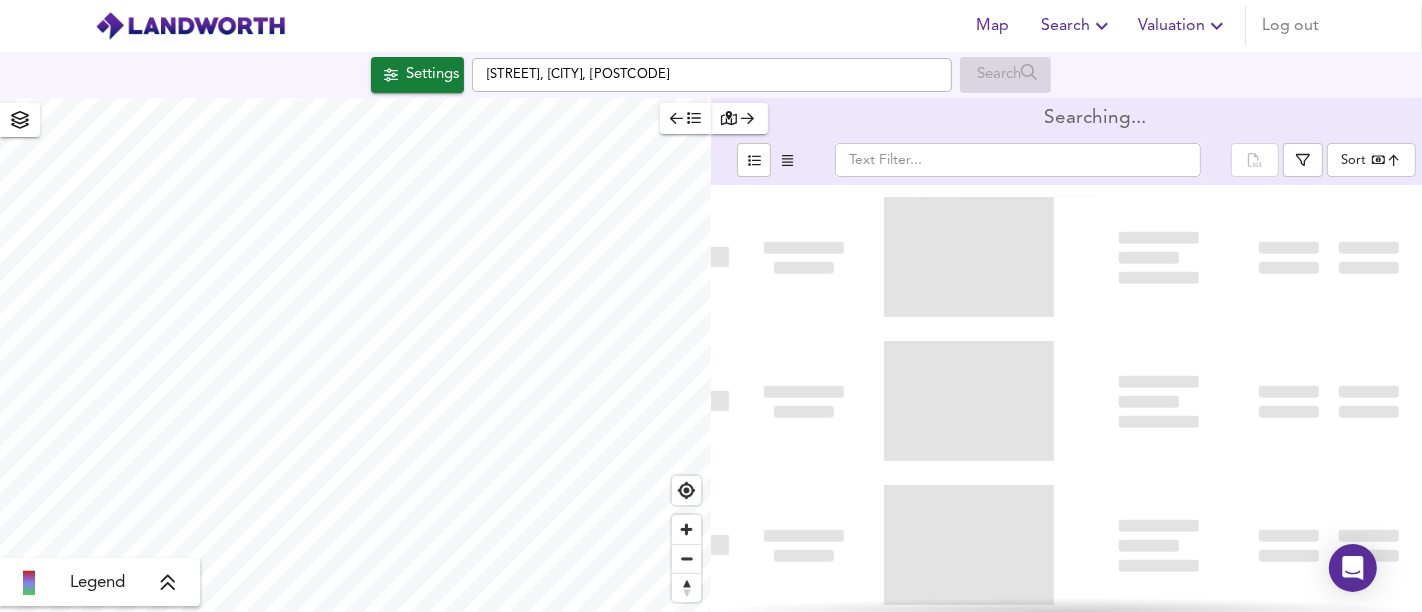 type on "bestdeal" 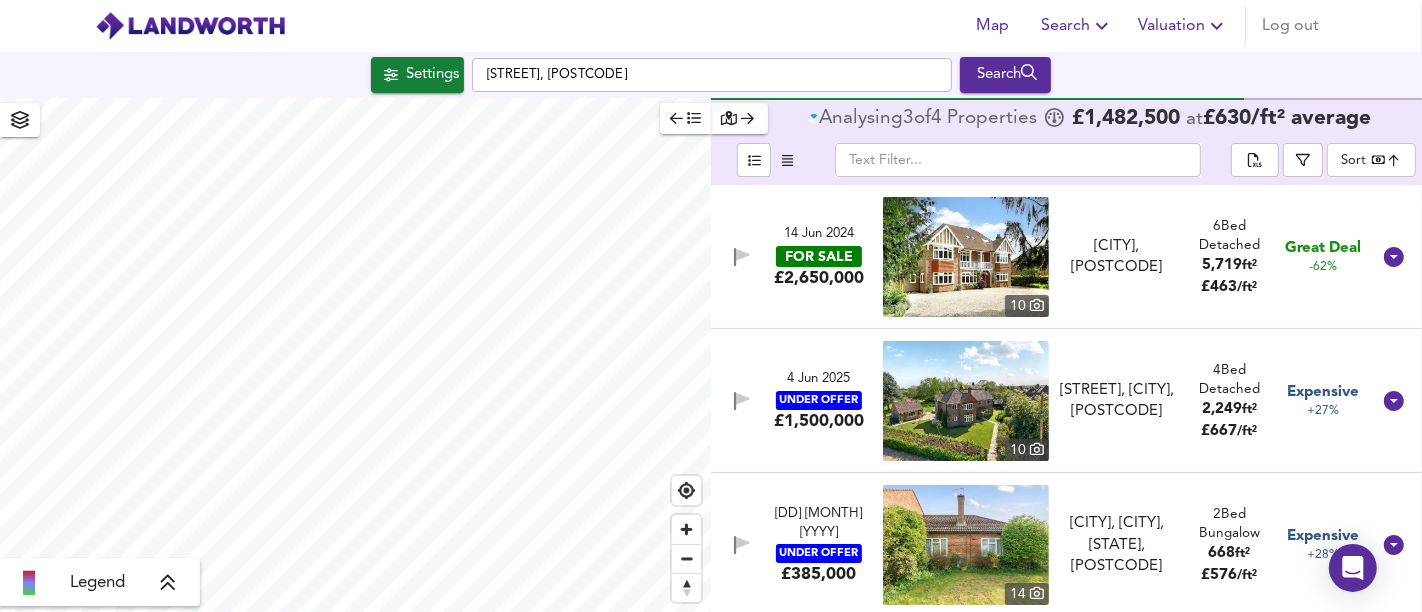 type on "692" 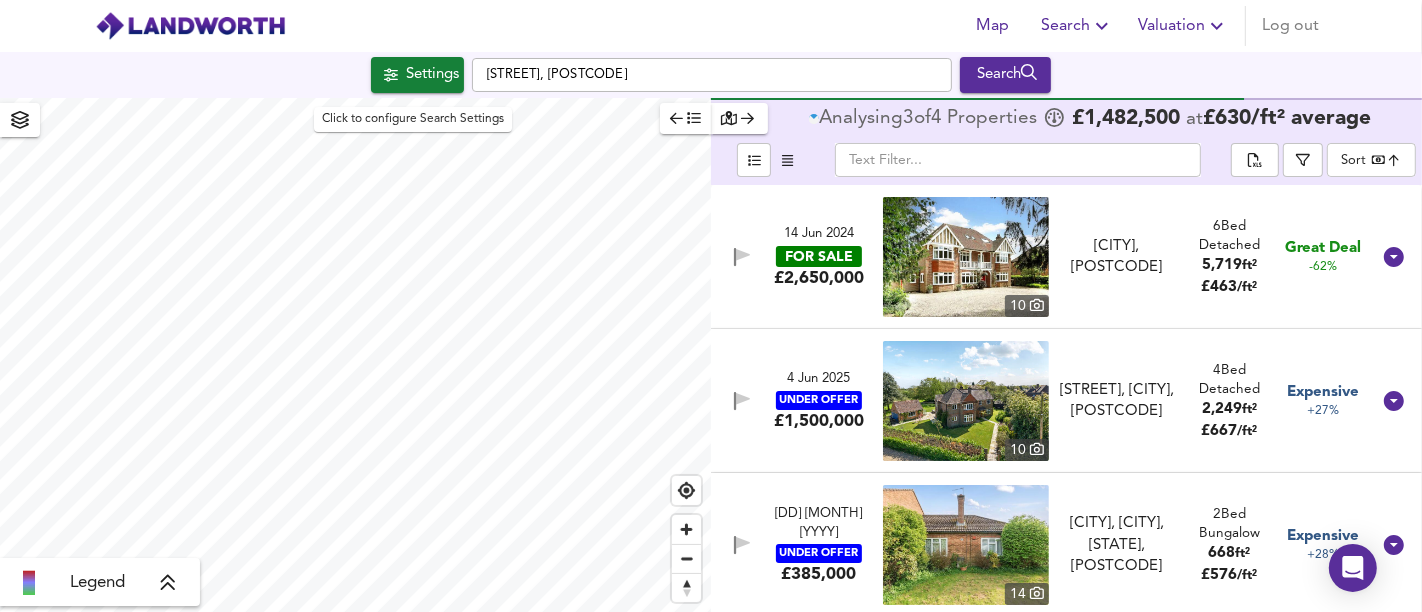click on "Settings" at bounding box center [432, 75] 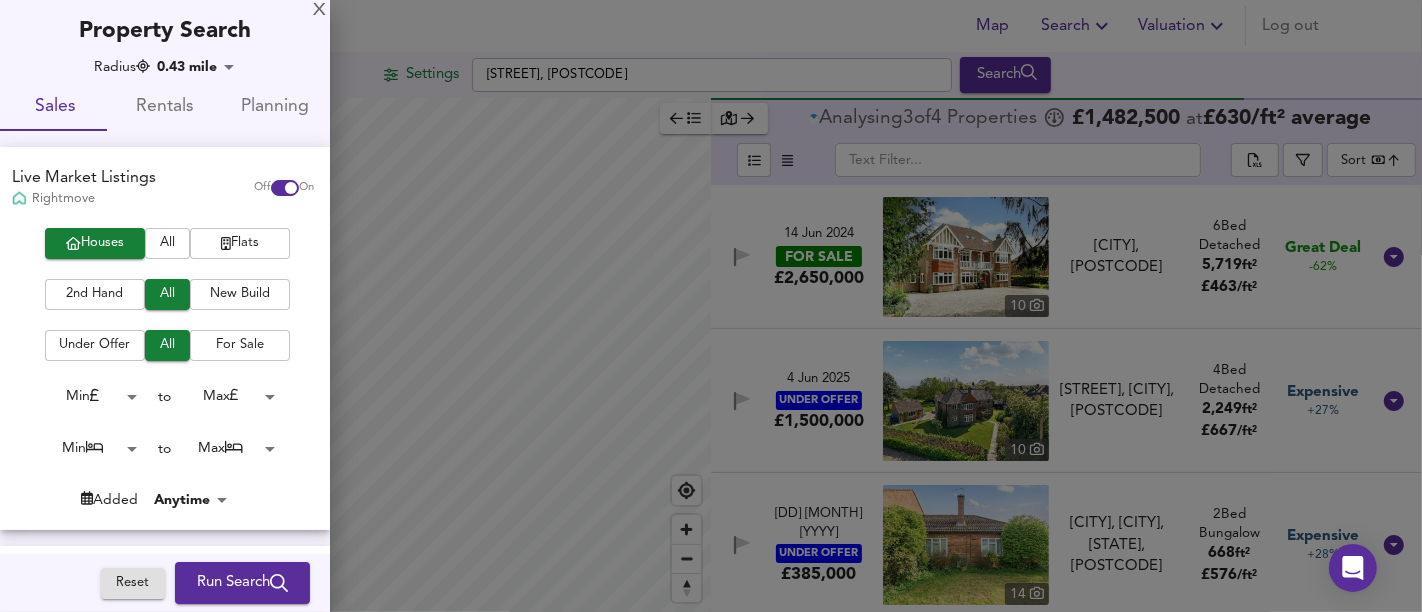 click on "Run Search" at bounding box center [242, 583] 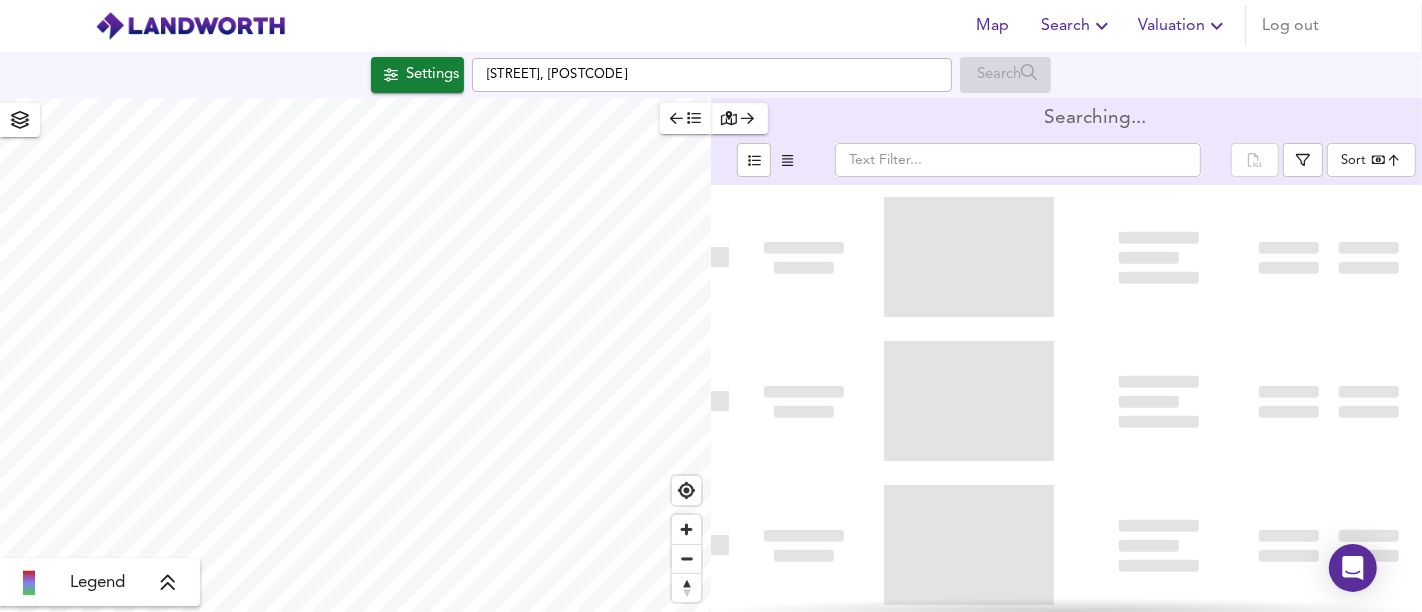 type on "bestdeal" 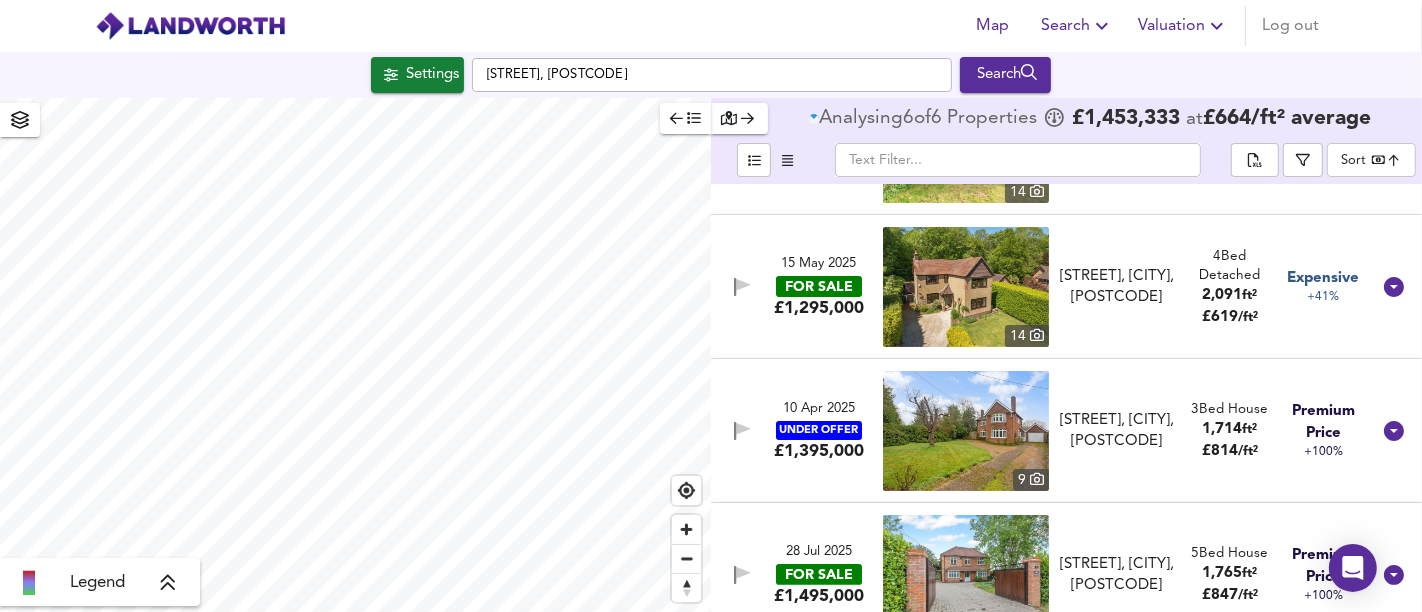 scroll, scrollTop: 436, scrollLeft: 0, axis: vertical 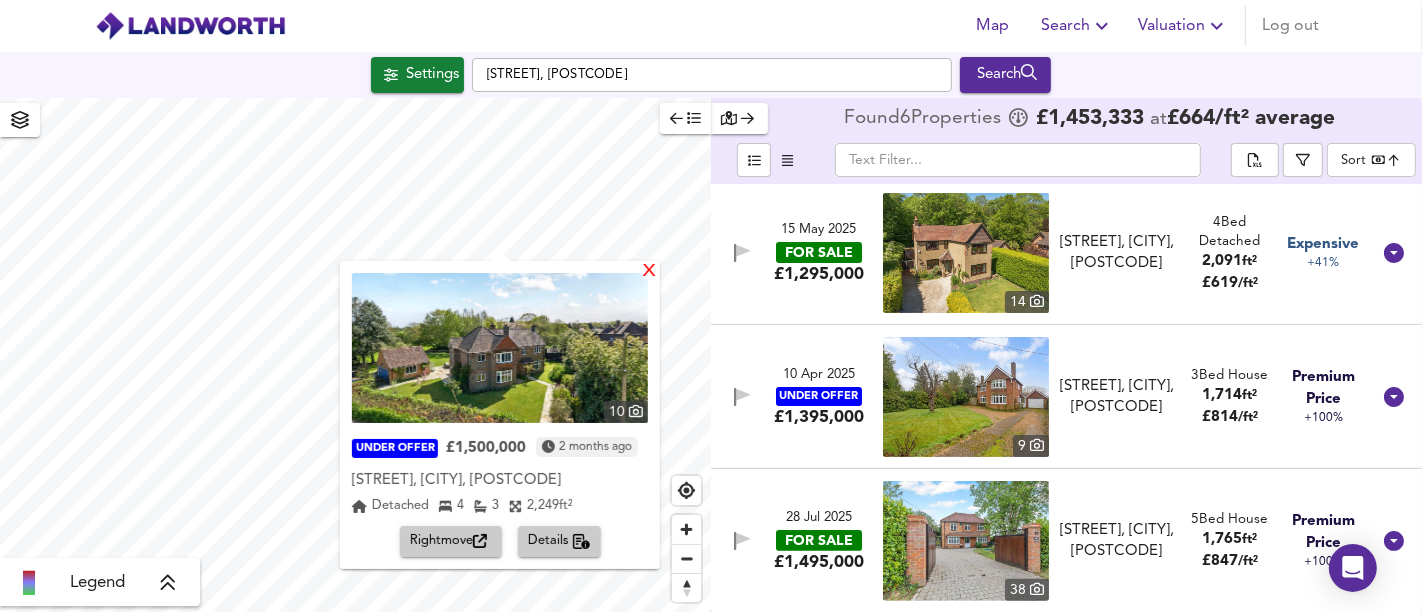 click on "X" at bounding box center (649, 272) 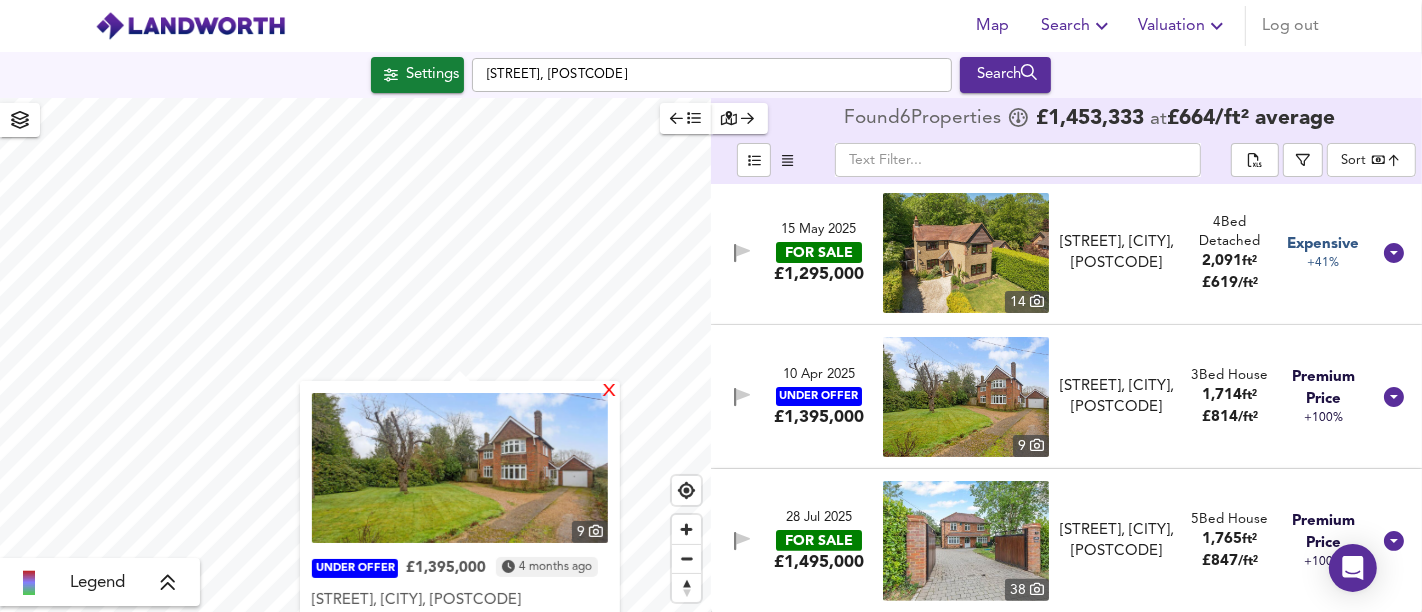 click on "X" at bounding box center [609, 392] 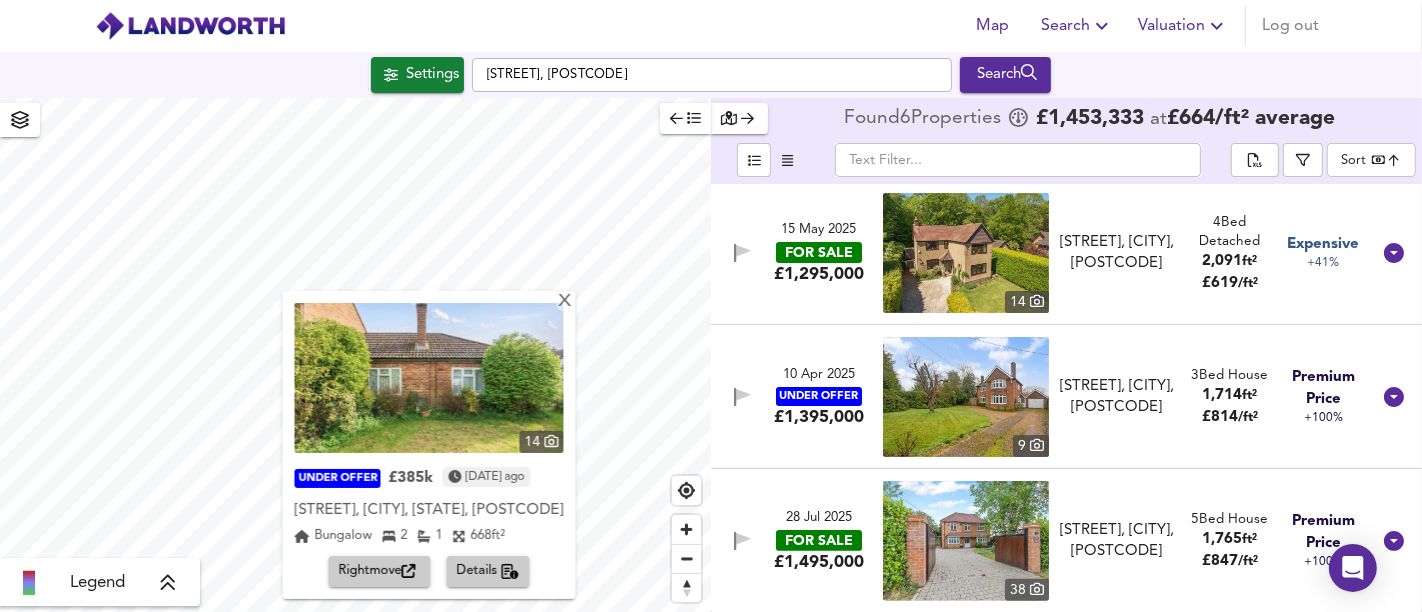click on "Rightmove" at bounding box center (380, 571) 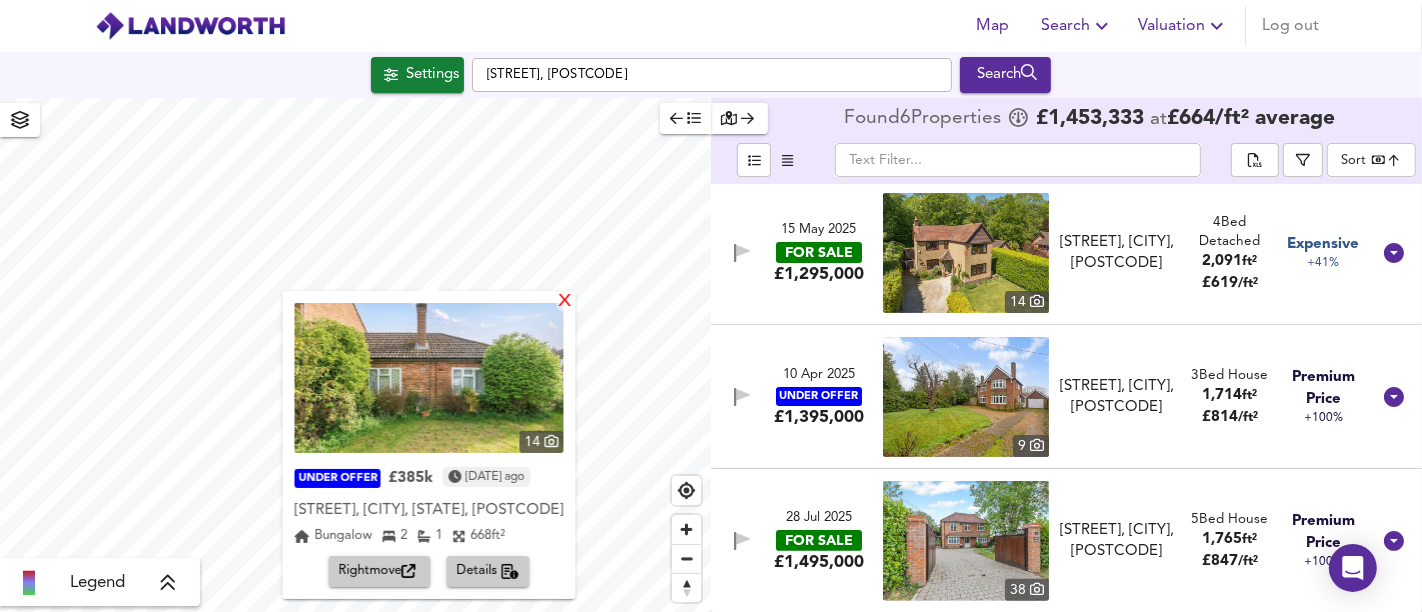 click on "X" at bounding box center [565, 302] 